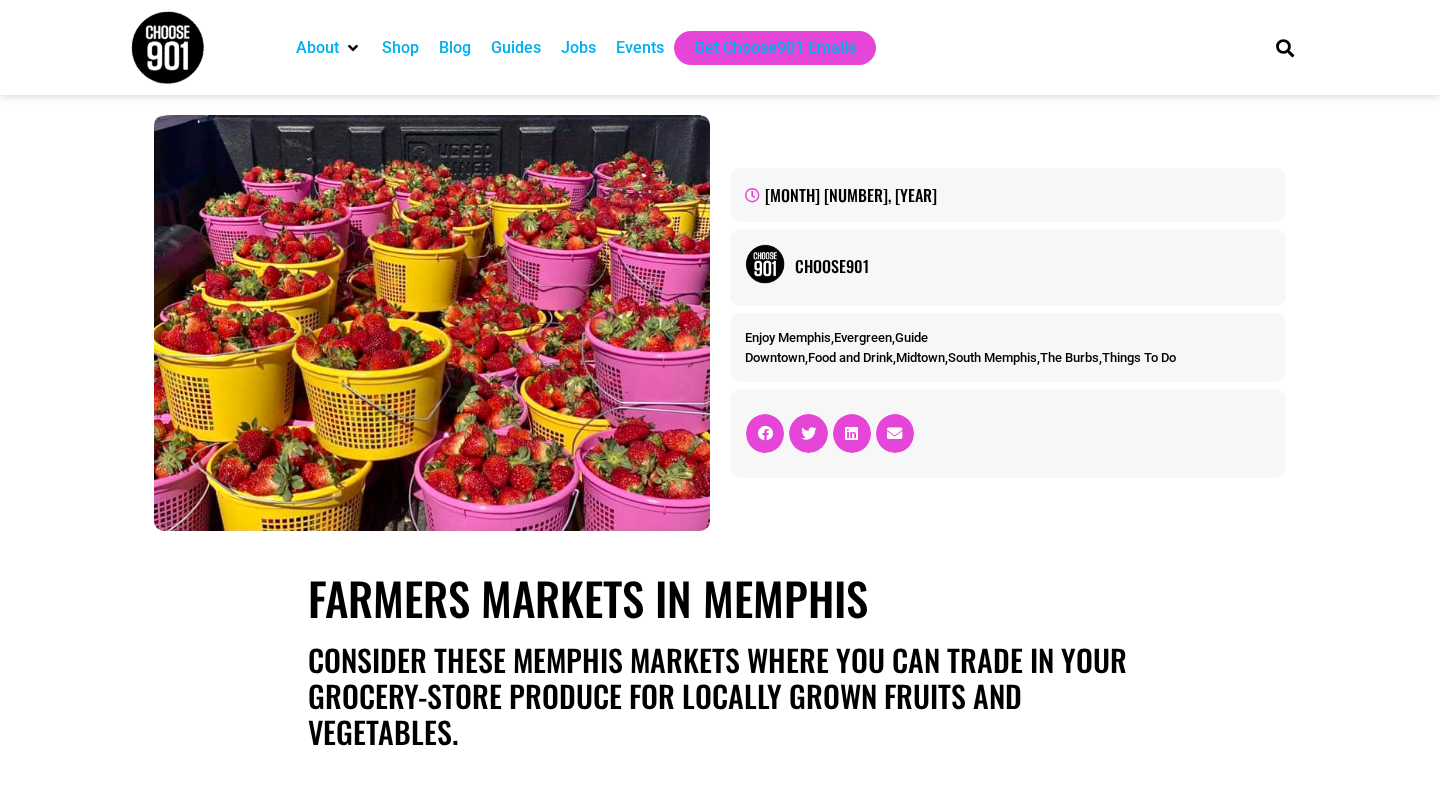 scroll, scrollTop: 0, scrollLeft: 0, axis: both 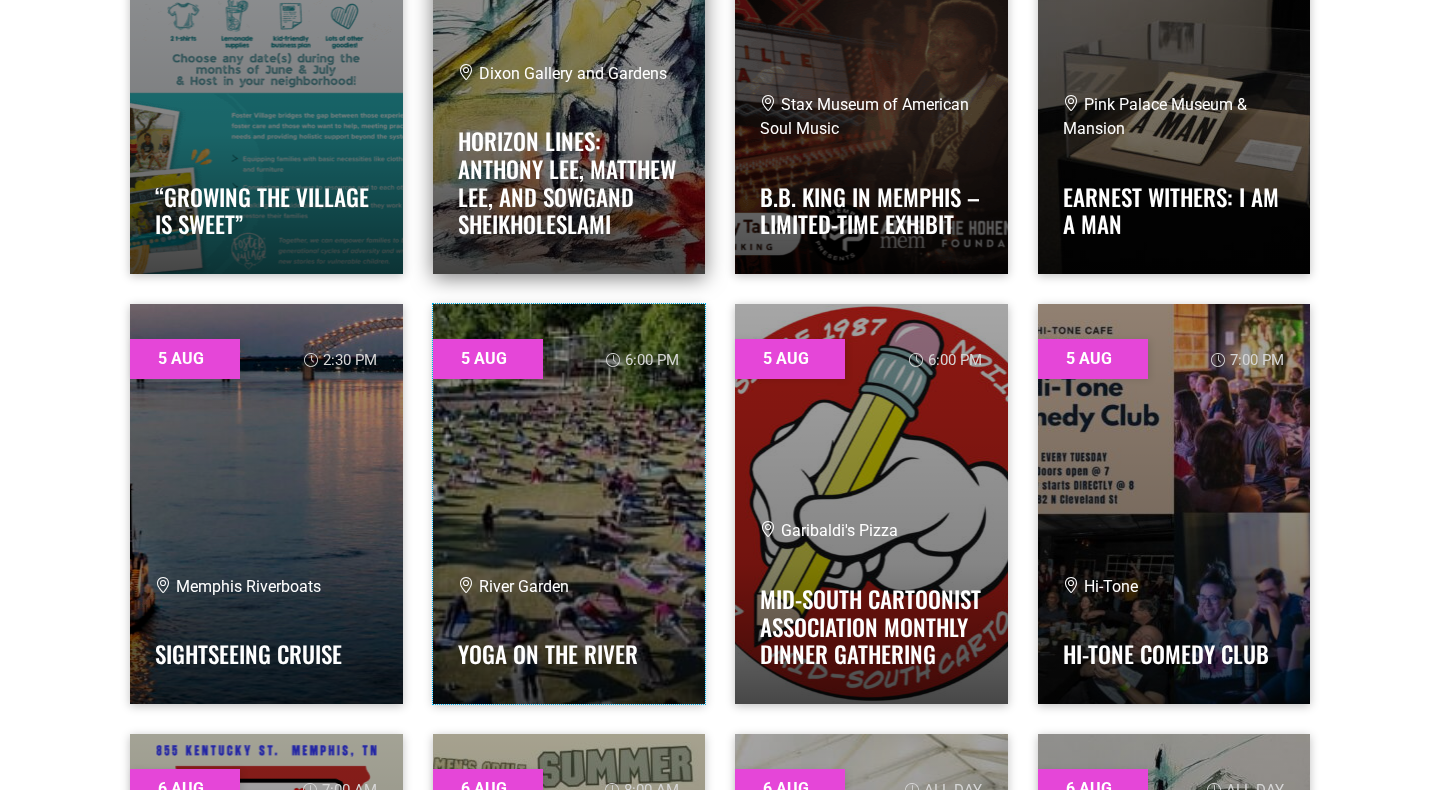 click at bounding box center (569, 504) 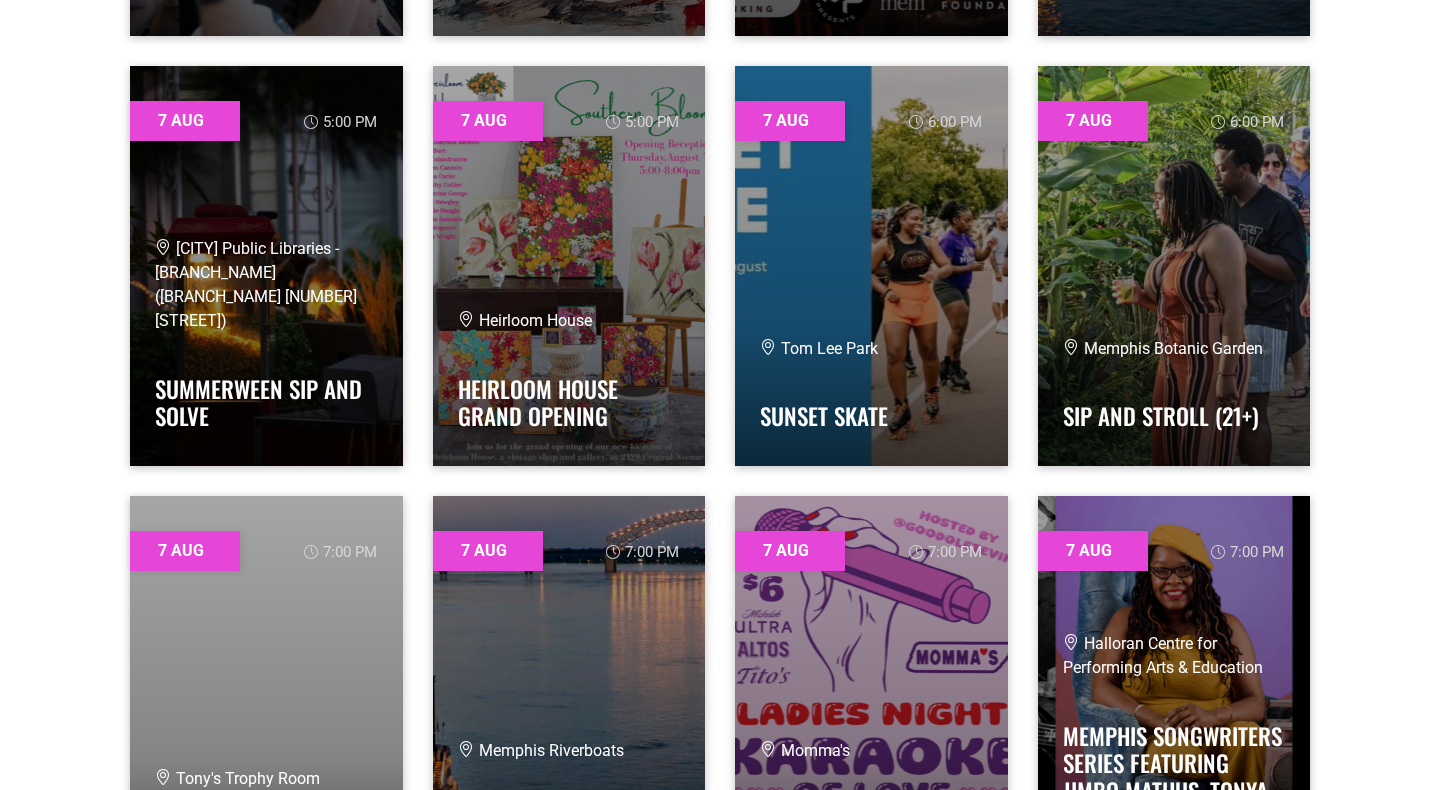 scroll, scrollTop: 4569, scrollLeft: 0, axis: vertical 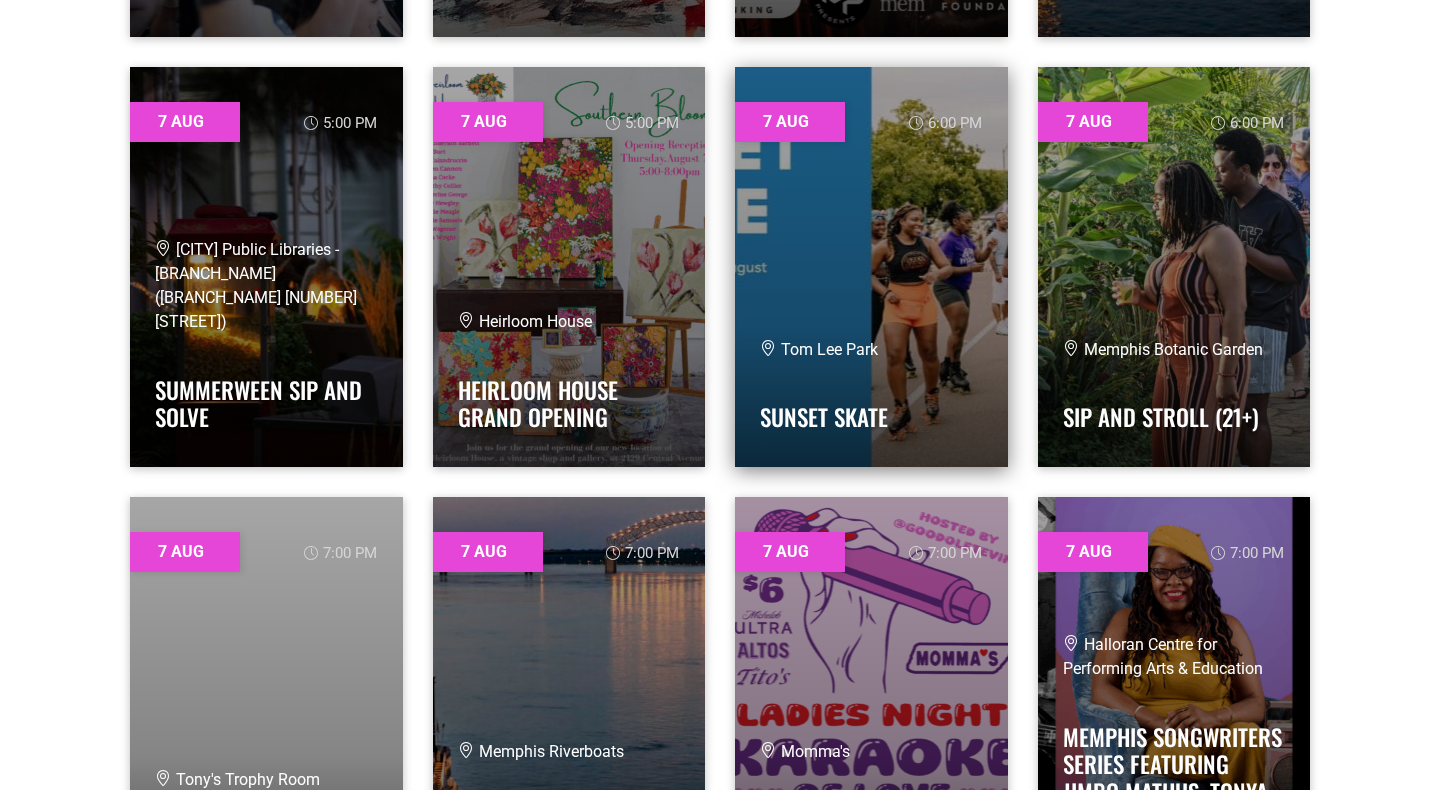 click at bounding box center (871, 267) 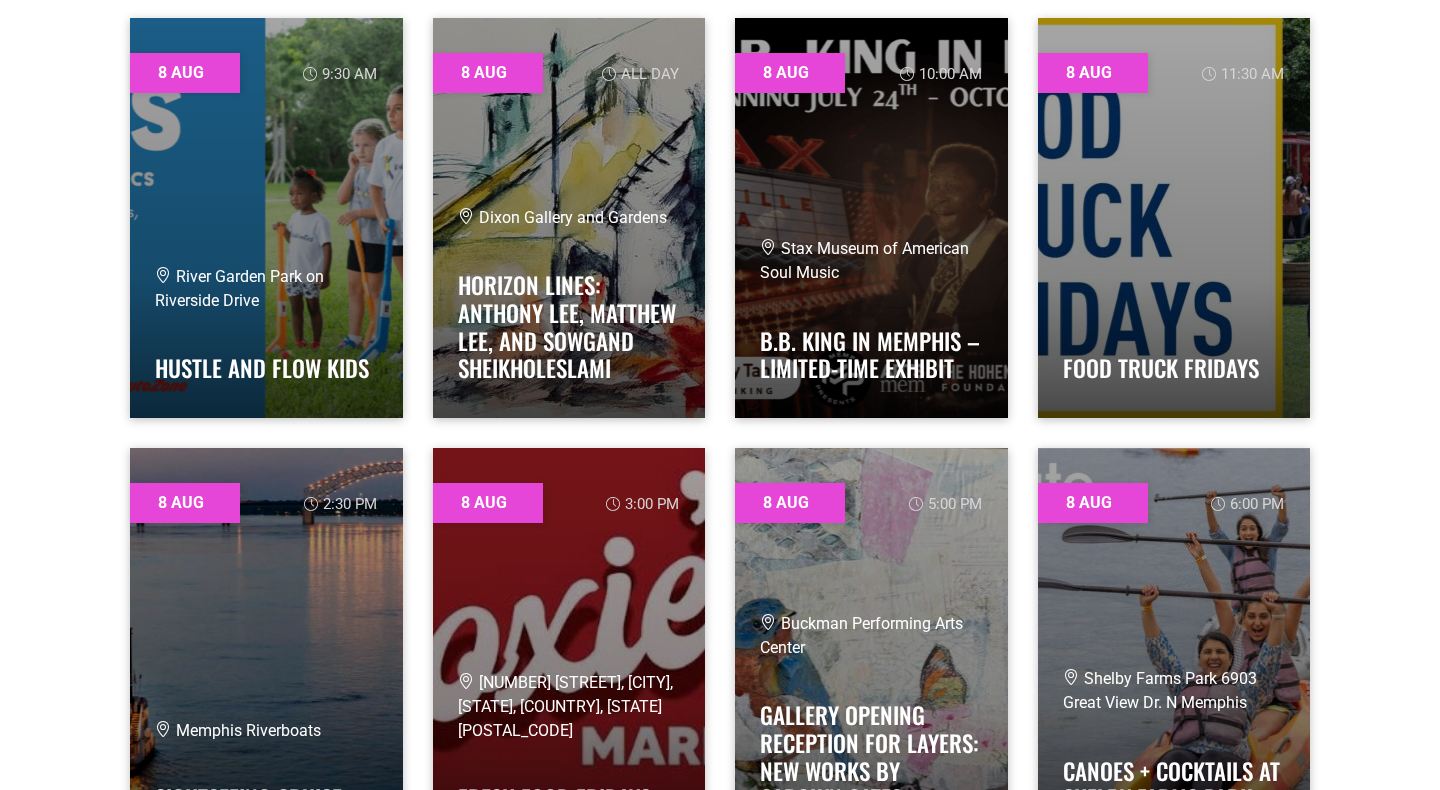 scroll, scrollTop: 5913, scrollLeft: 0, axis: vertical 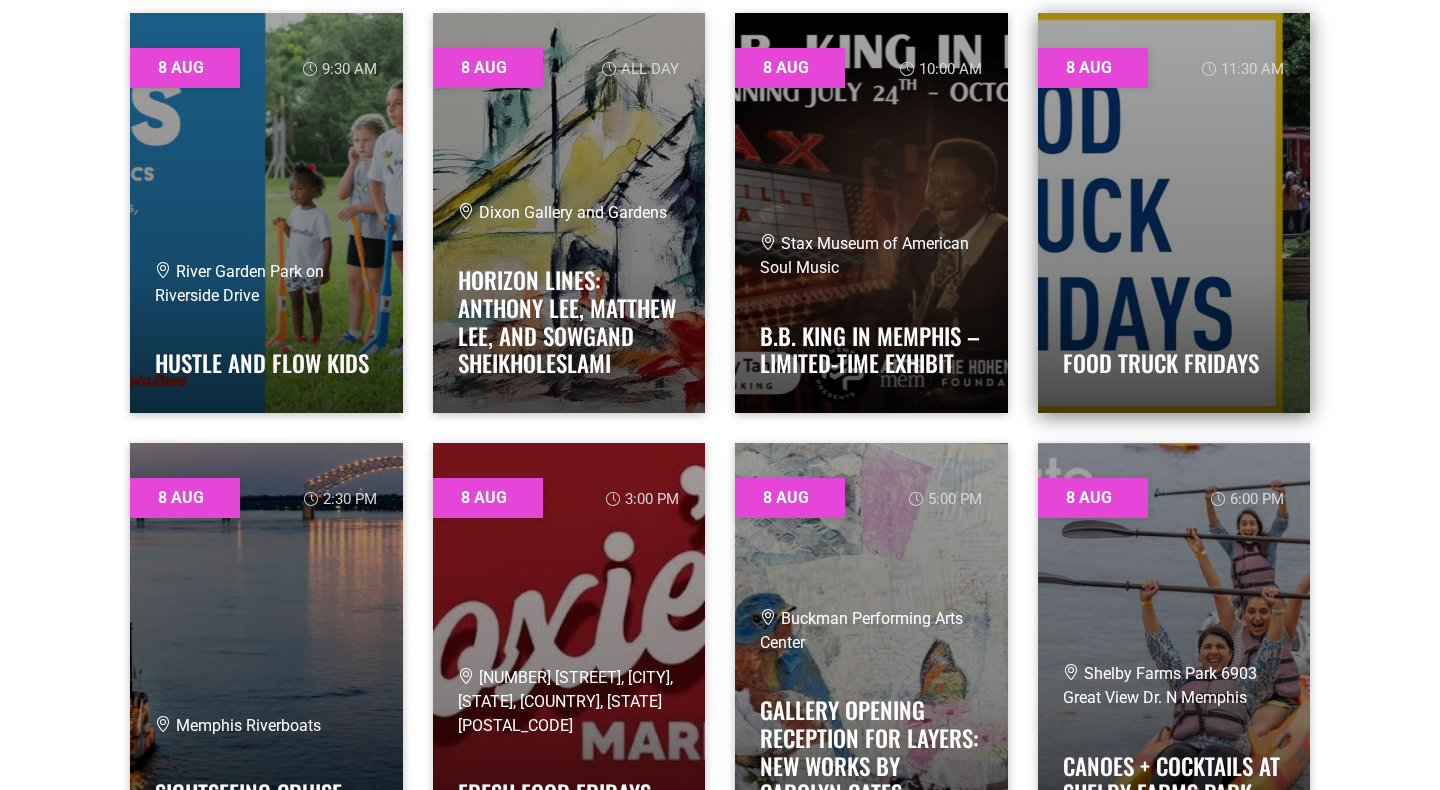 click at bounding box center (1174, 213) 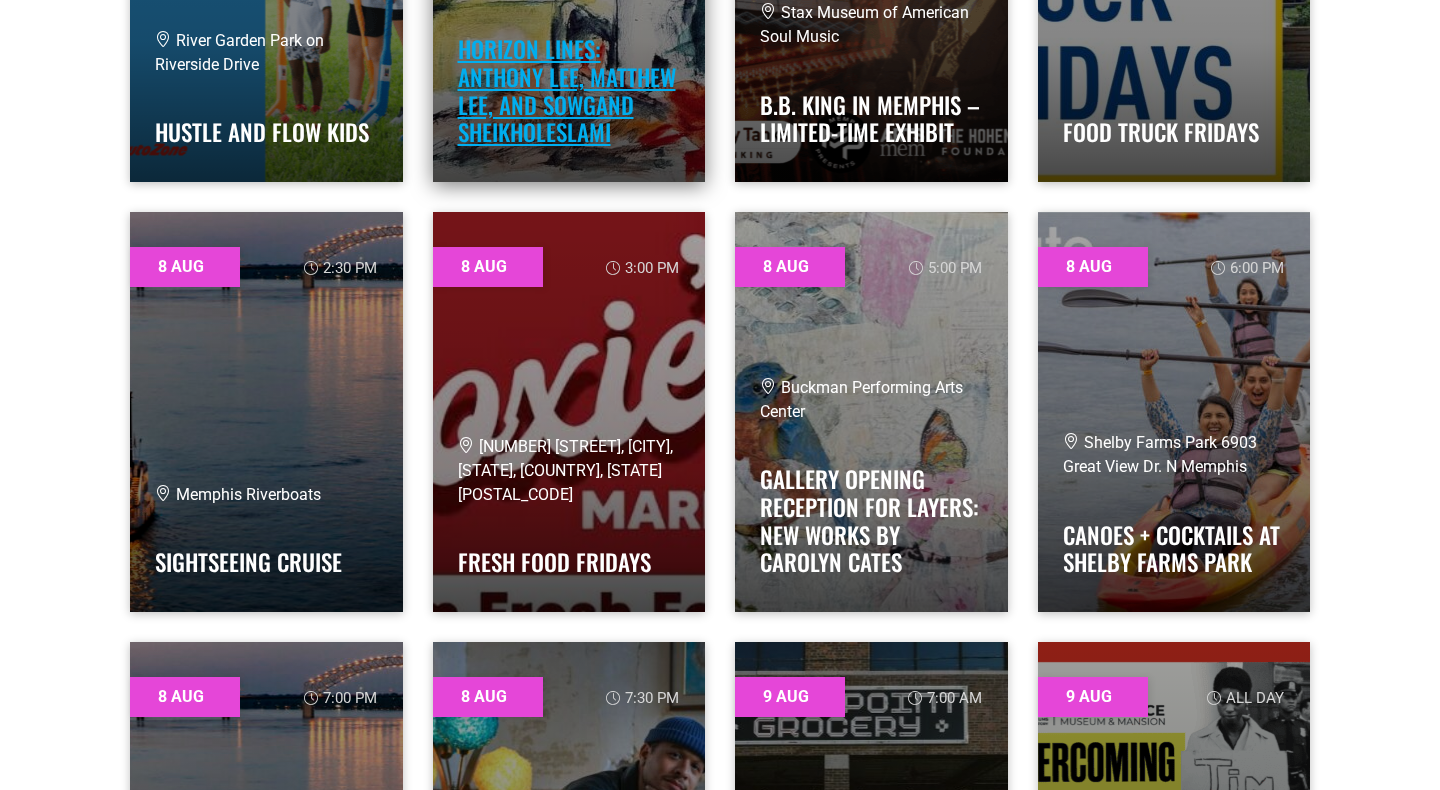 scroll, scrollTop: 6147, scrollLeft: 0, axis: vertical 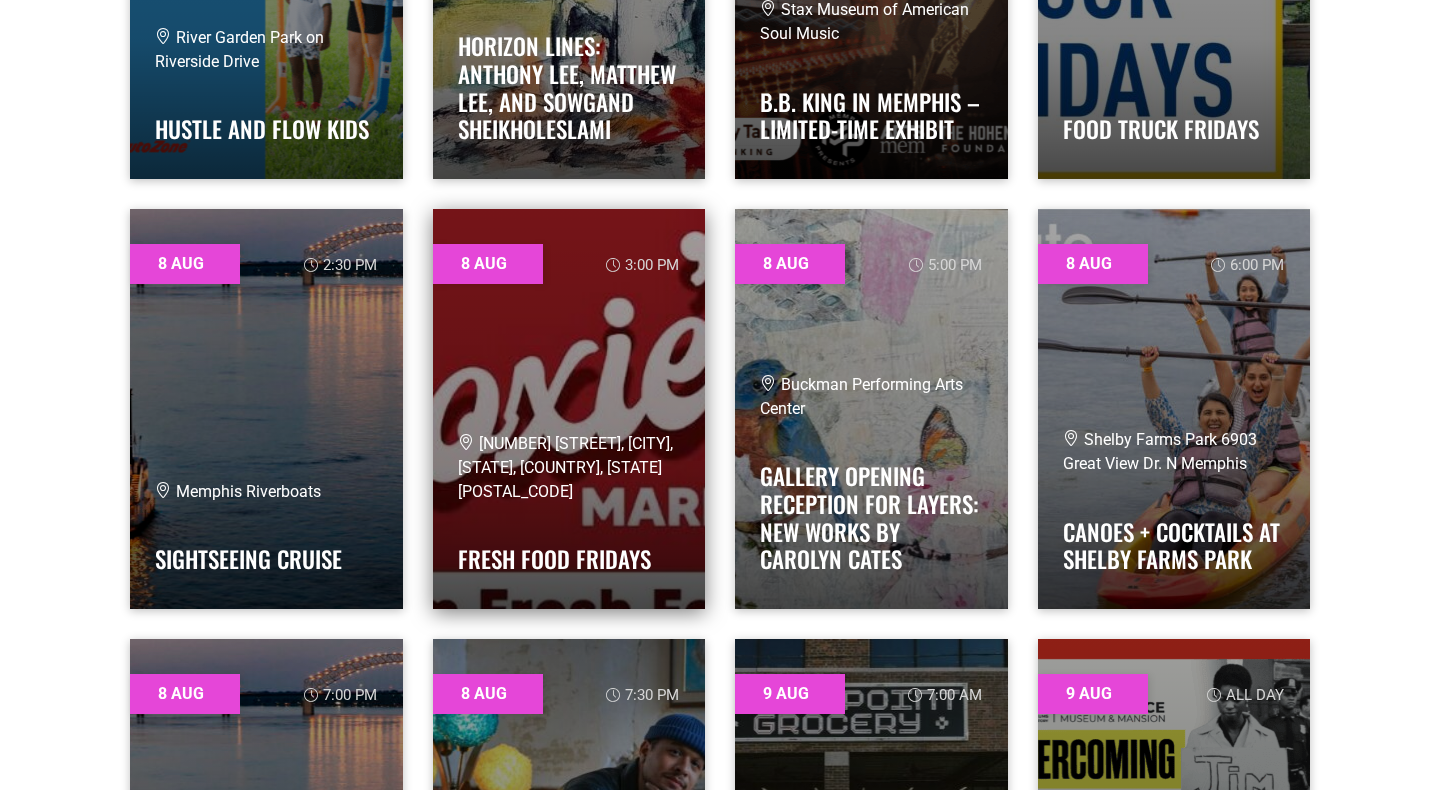 click on "[NUMBER] [STREET], [CITY], [STATE], [COUNTRY], [STATE] [POSTAL_CODE]" at bounding box center [569, 468] 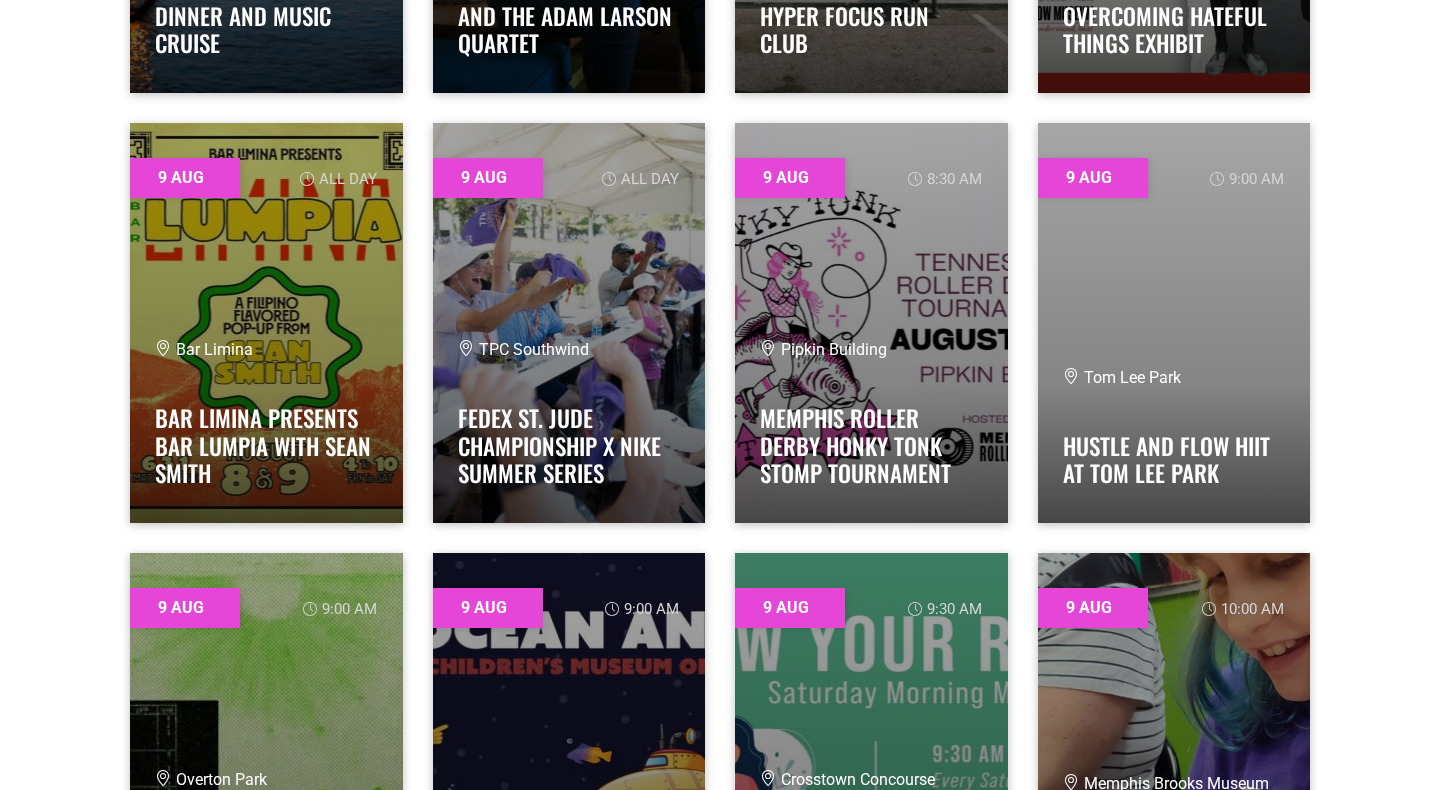 scroll, scrollTop: 7097, scrollLeft: 0, axis: vertical 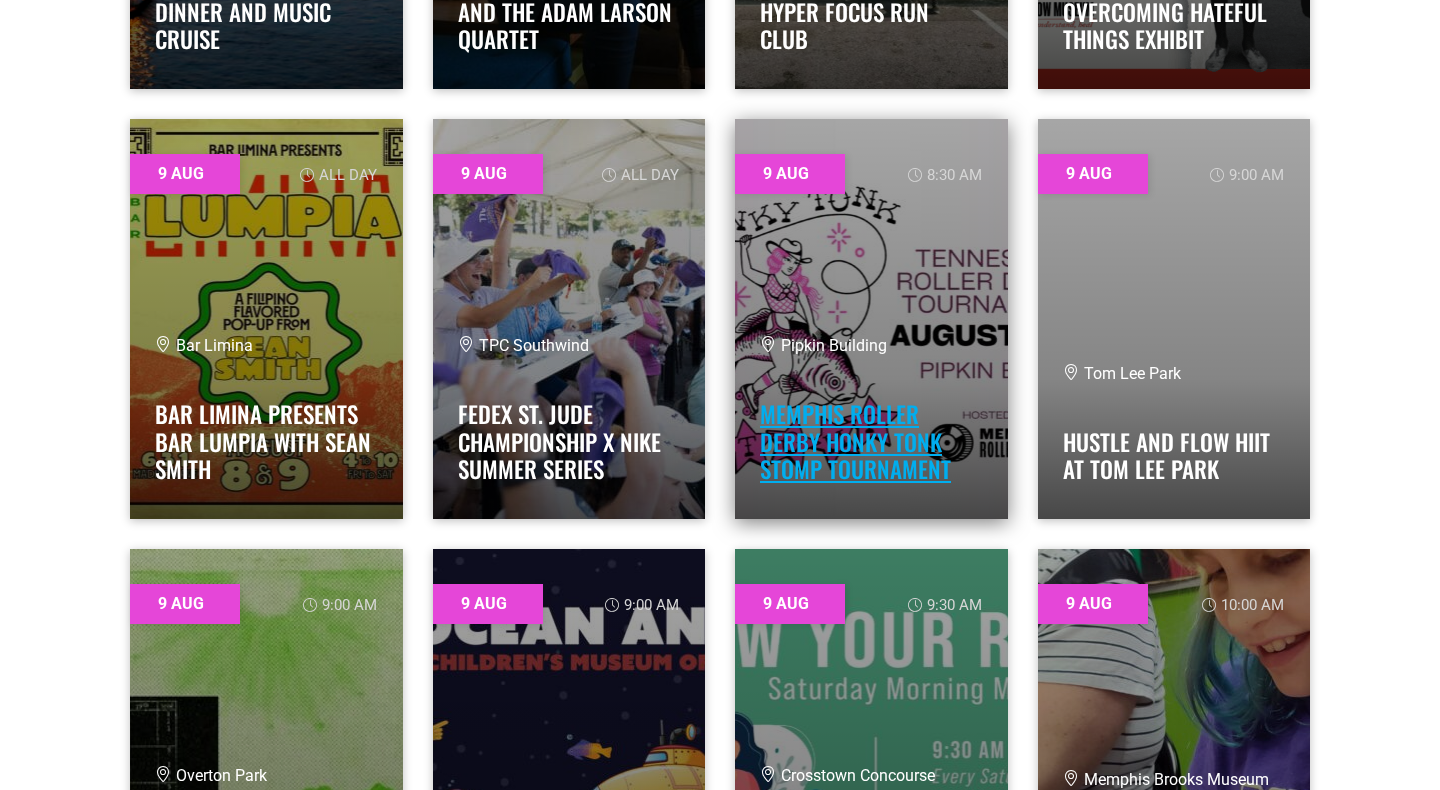 click on "Memphis Roller Derby Honky Tonk Stomp Tournament" at bounding box center [855, 441] 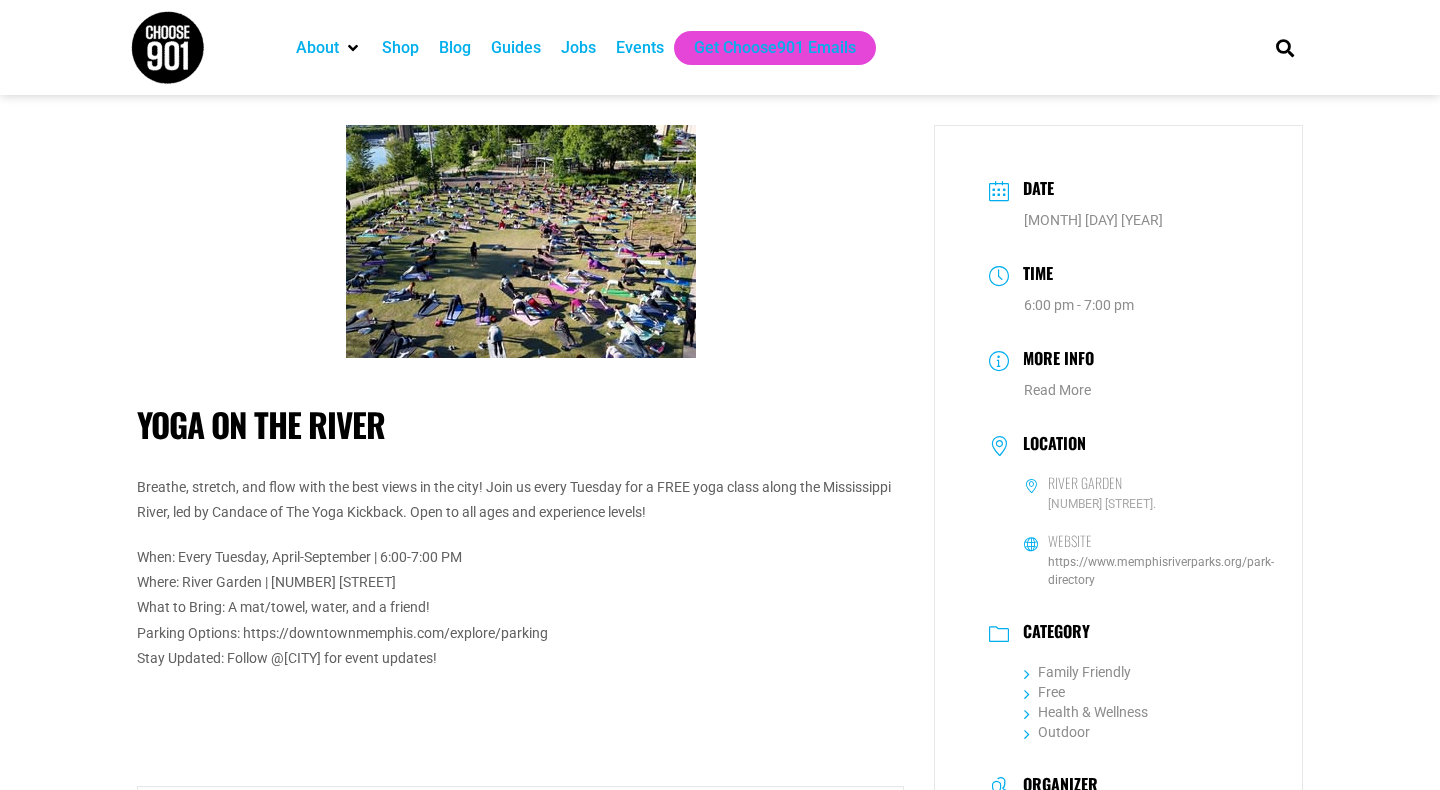 scroll, scrollTop: 0, scrollLeft: 0, axis: both 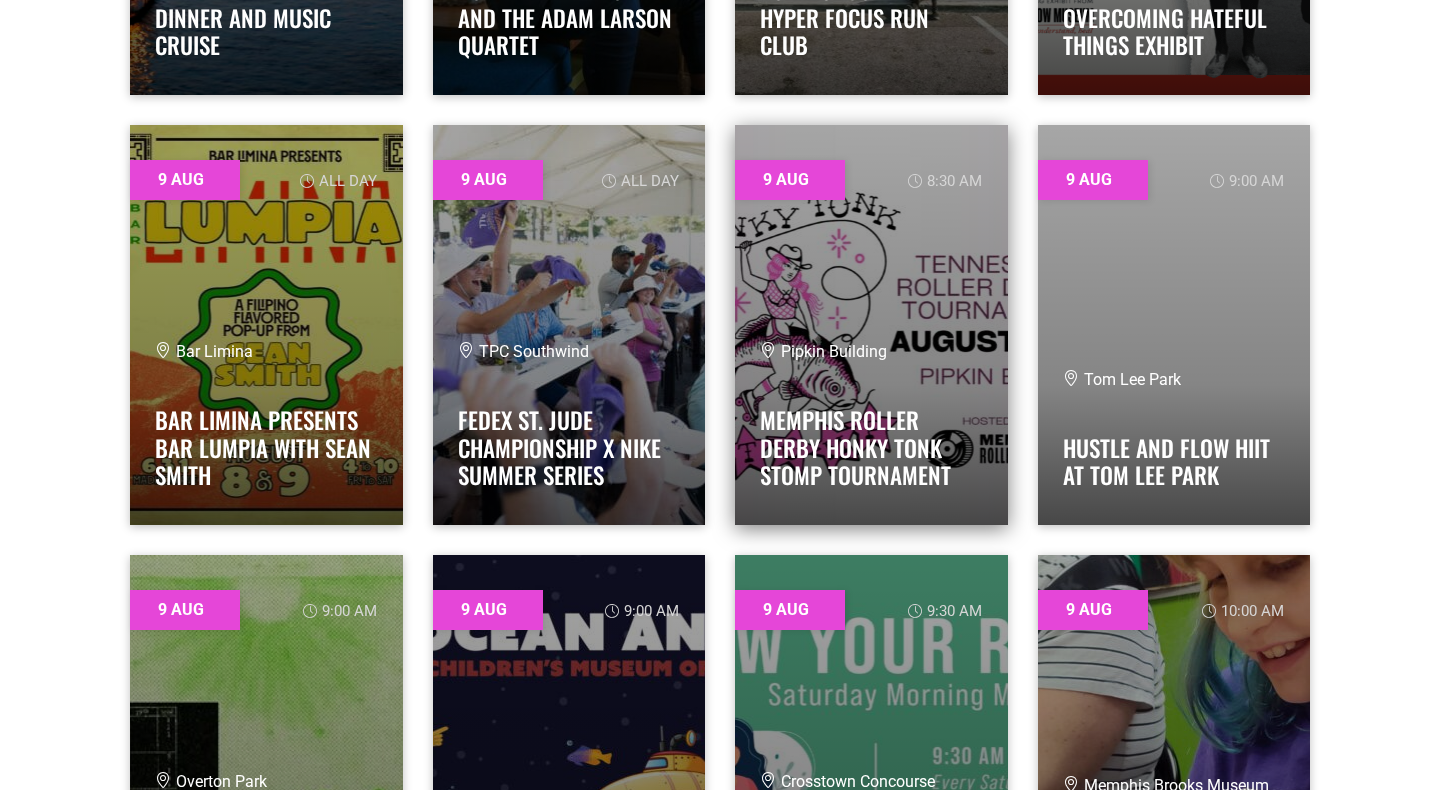 click at bounding box center (871, 325) 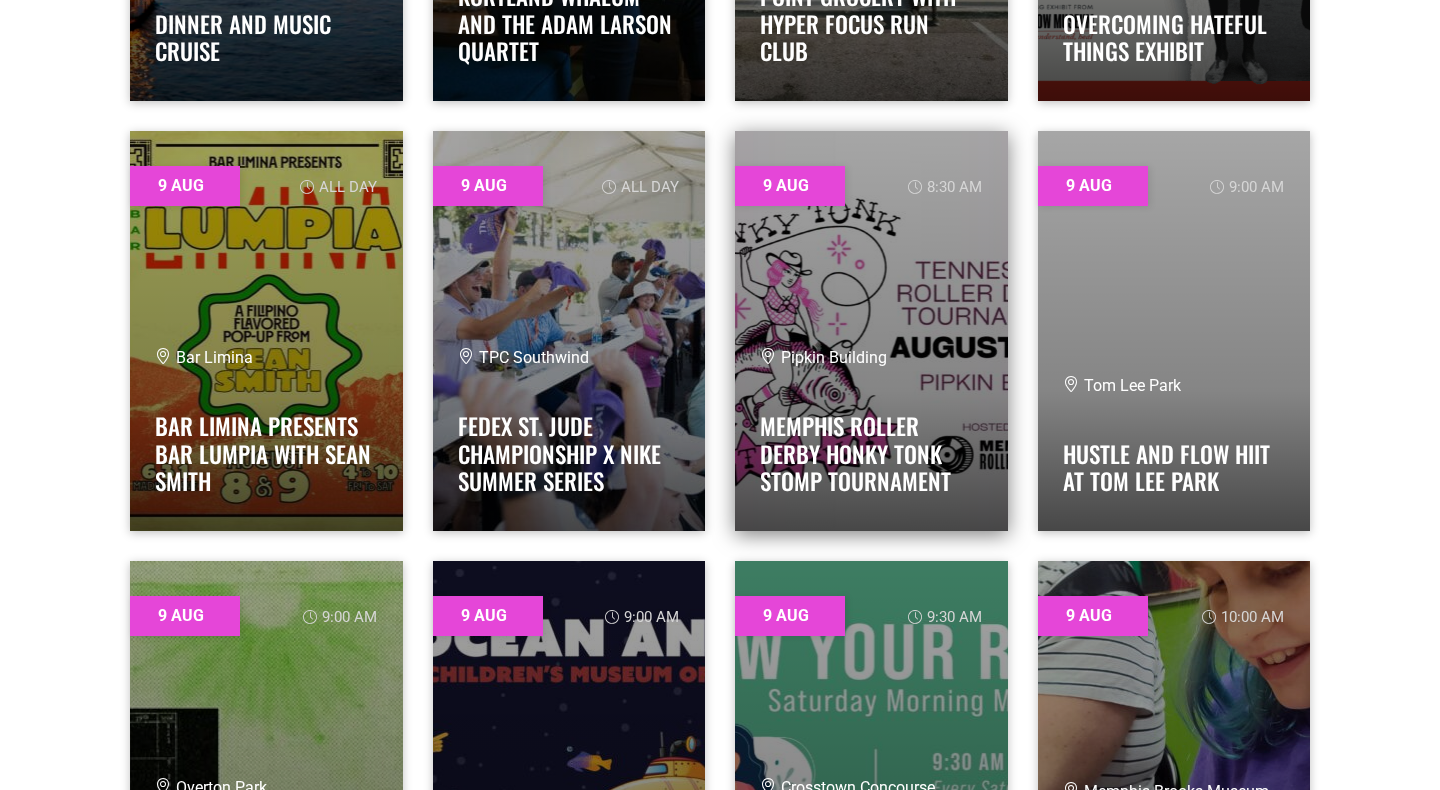 scroll, scrollTop: 7085, scrollLeft: 0, axis: vertical 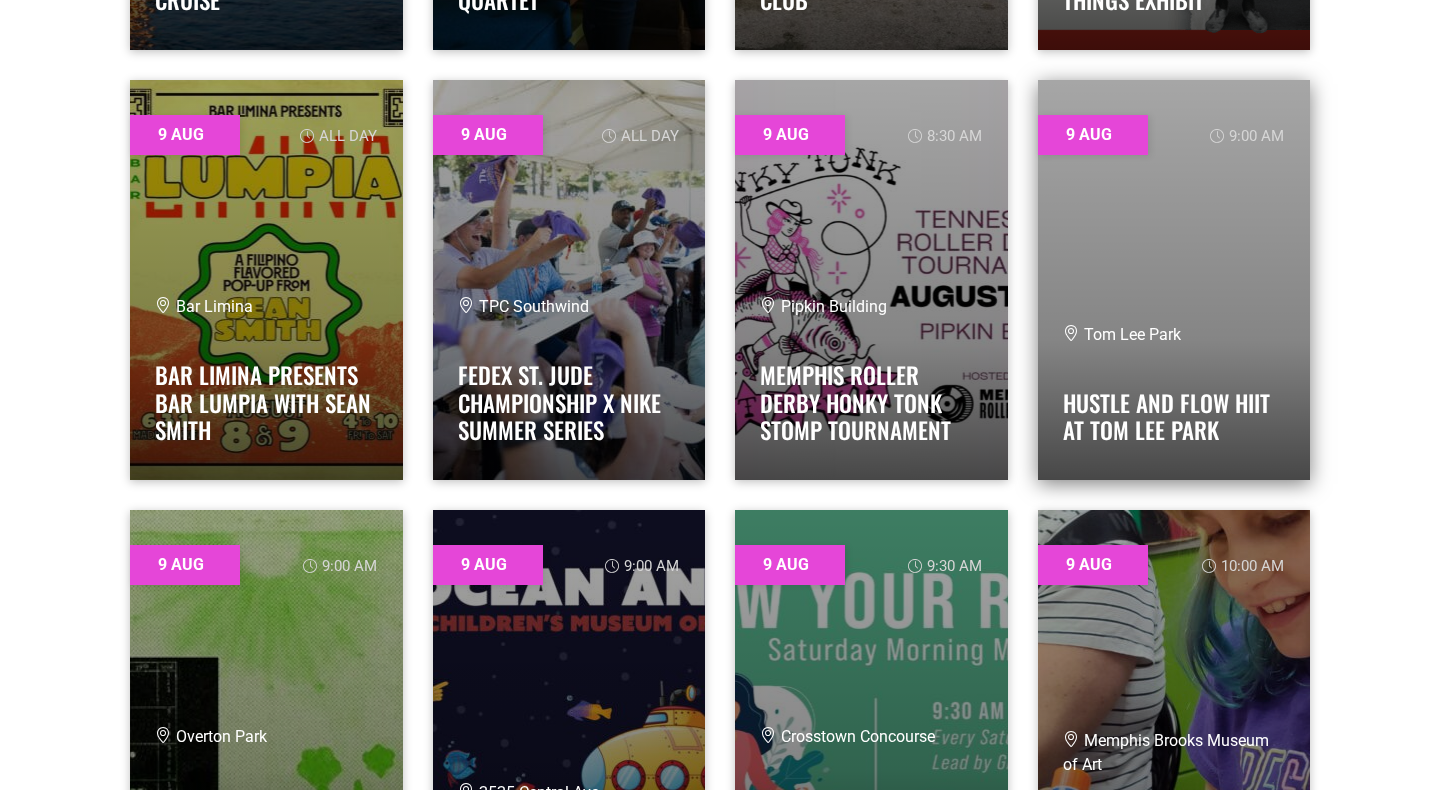 click at bounding box center [1174, 280] 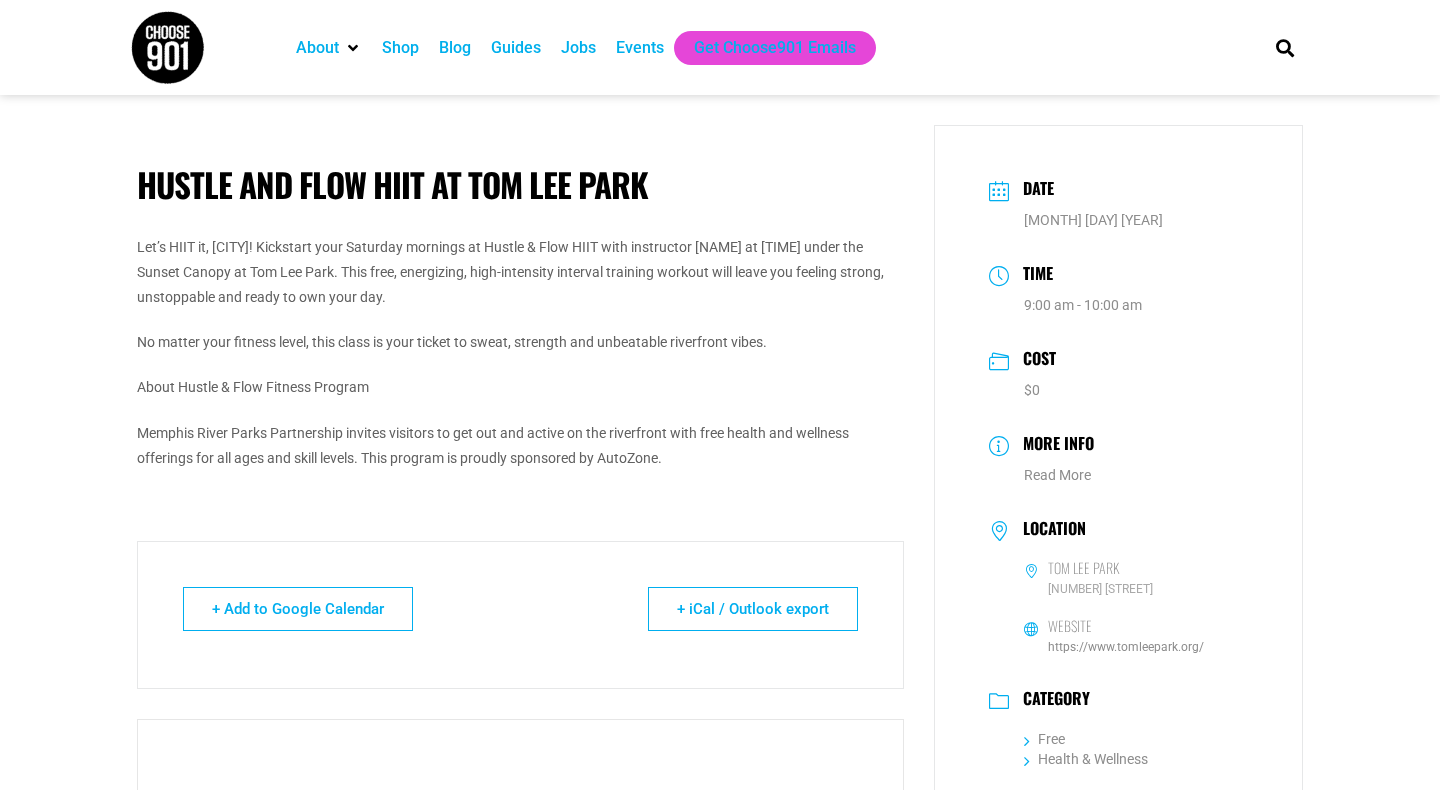 scroll, scrollTop: 0, scrollLeft: 0, axis: both 